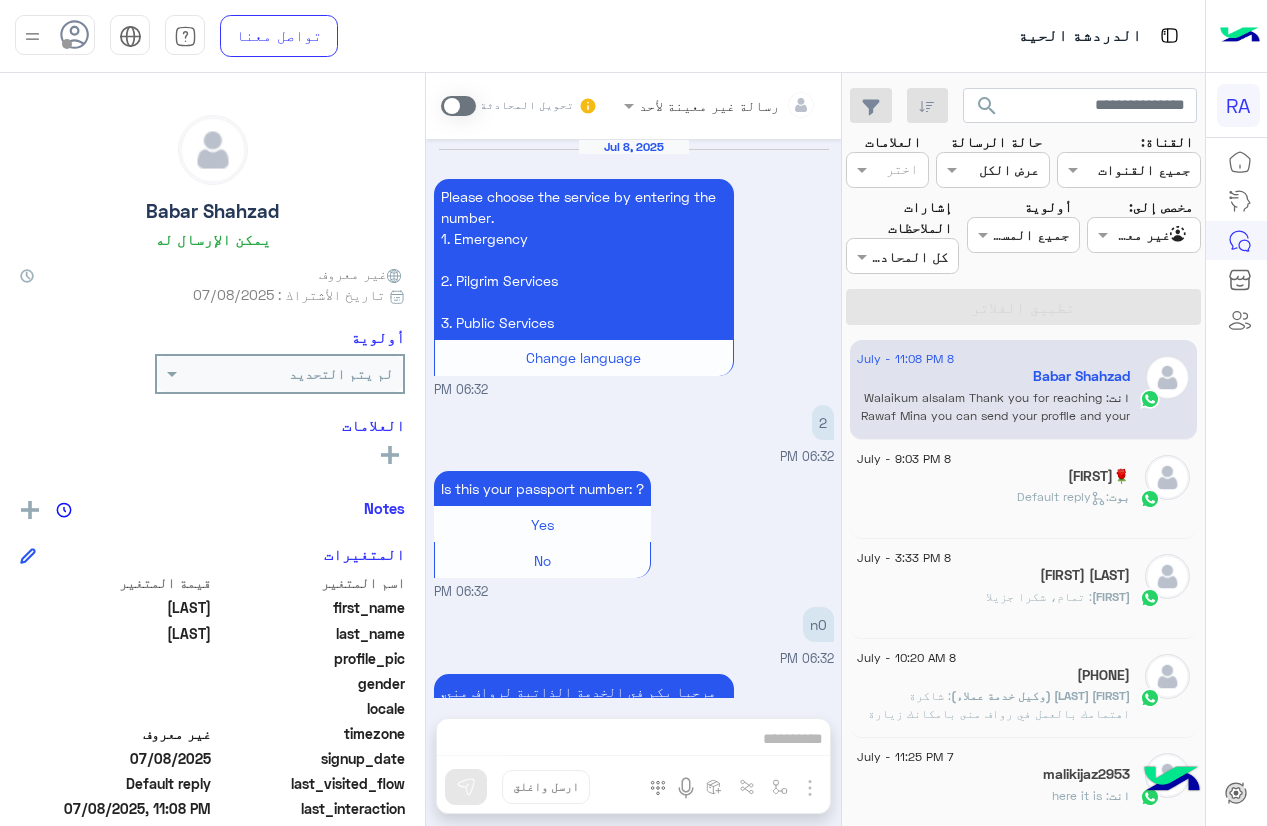 scroll, scrollTop: 0, scrollLeft: 0, axis: both 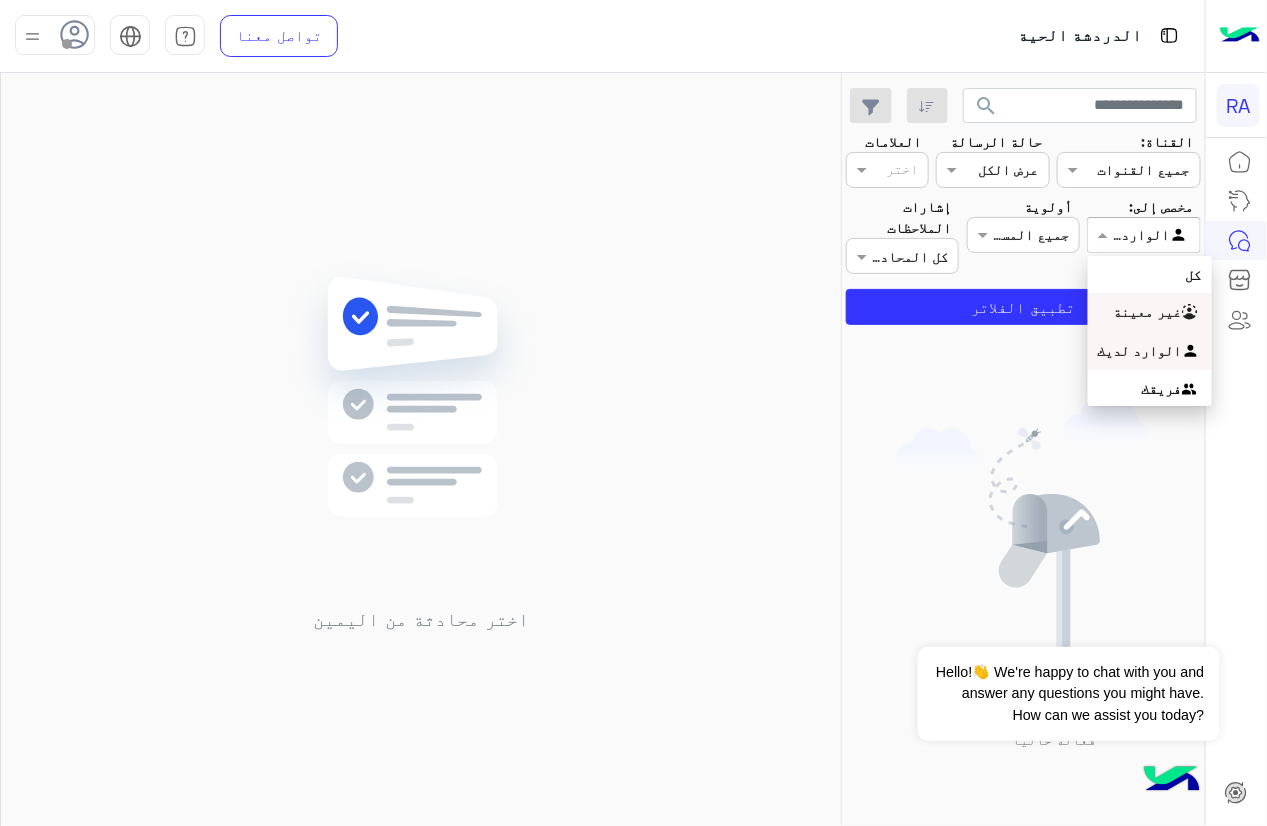 drag, startPoint x: 1127, startPoint y: 217, endPoint x: 1135, endPoint y: 300, distance: 83.38465 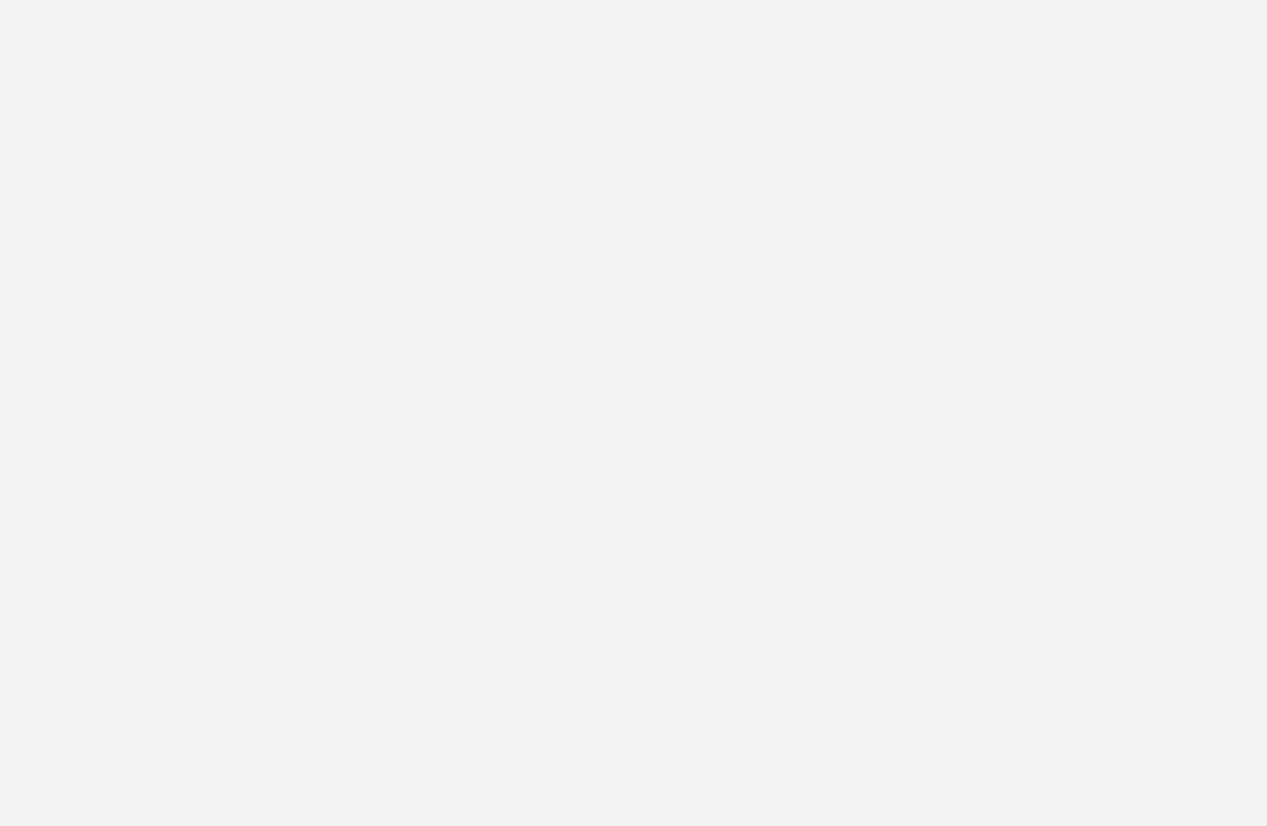 scroll, scrollTop: 0, scrollLeft: 0, axis: both 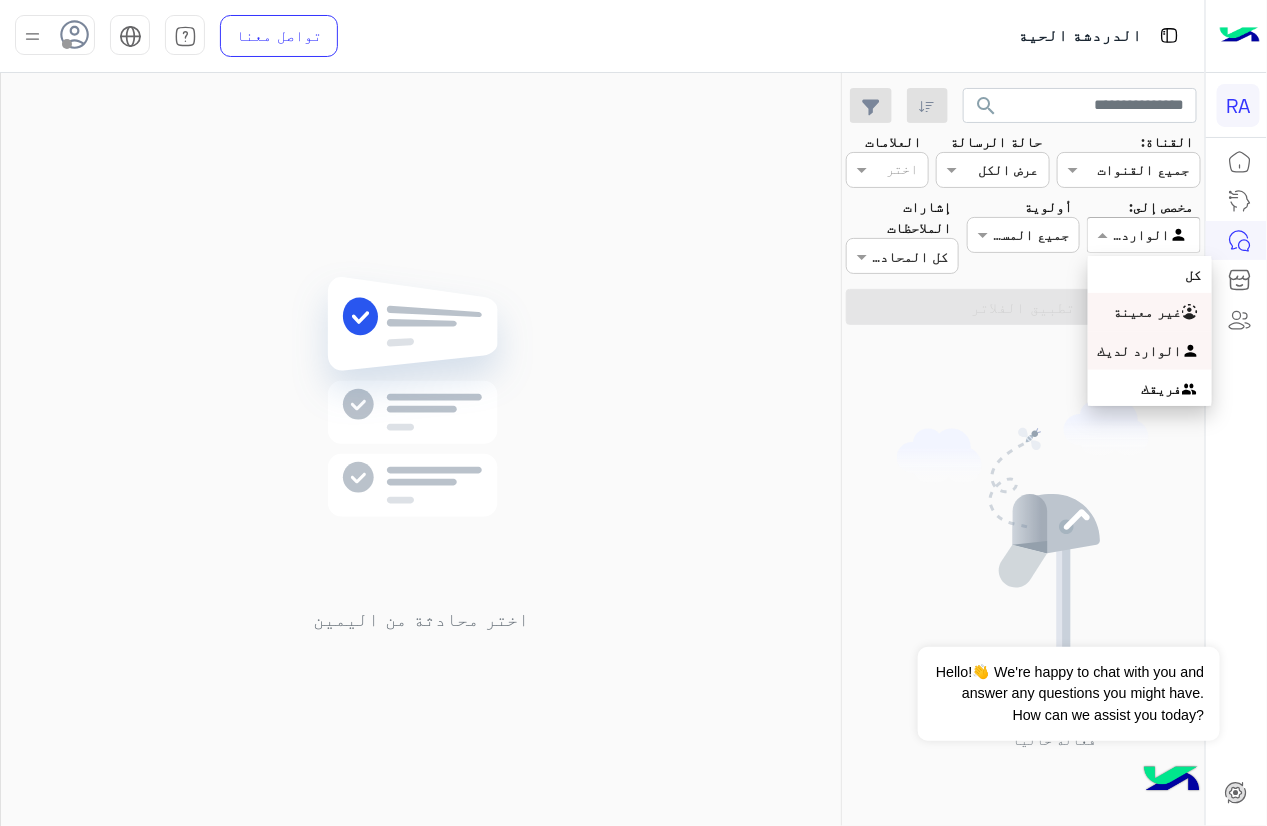 drag, startPoint x: 1142, startPoint y: 249, endPoint x: 1137, endPoint y: 305, distance: 56.22277 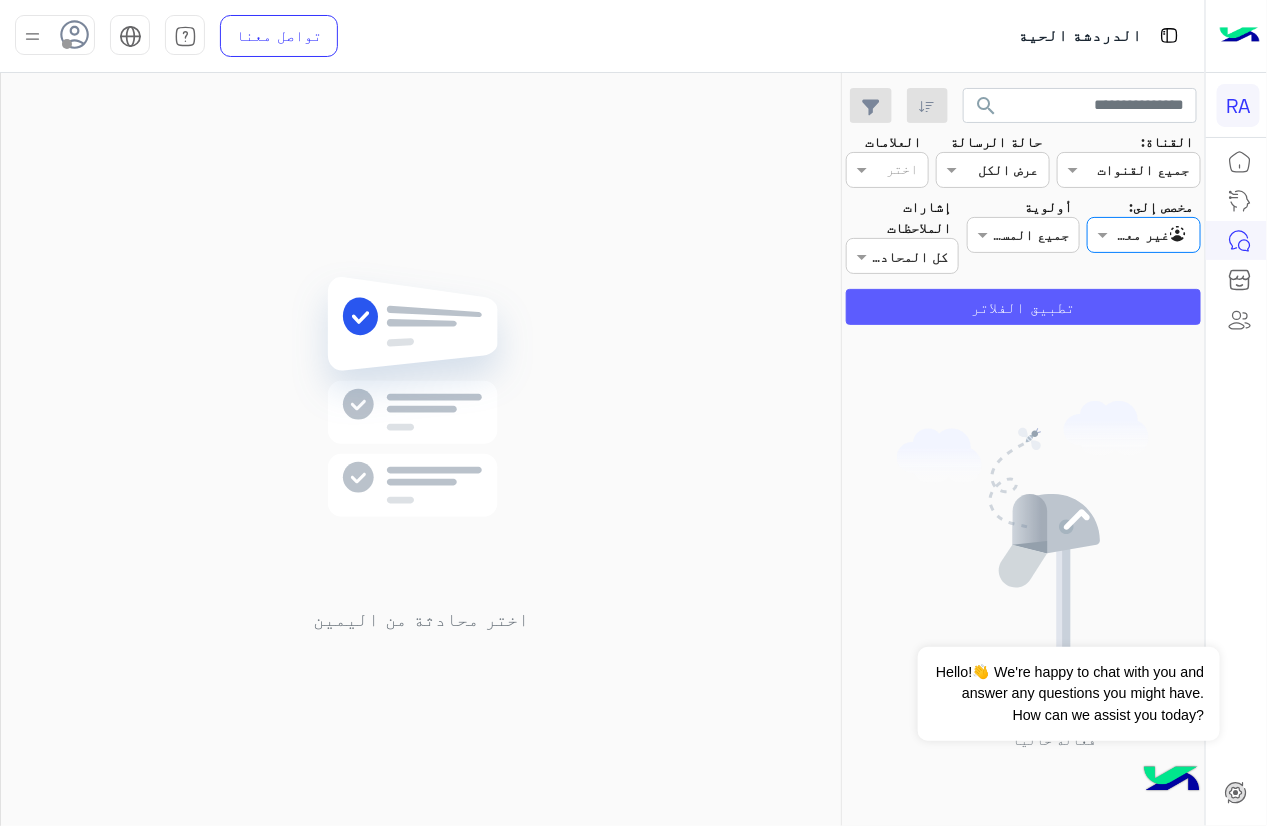 click on "تطبيق الفلاتر" at bounding box center (1023, 307) 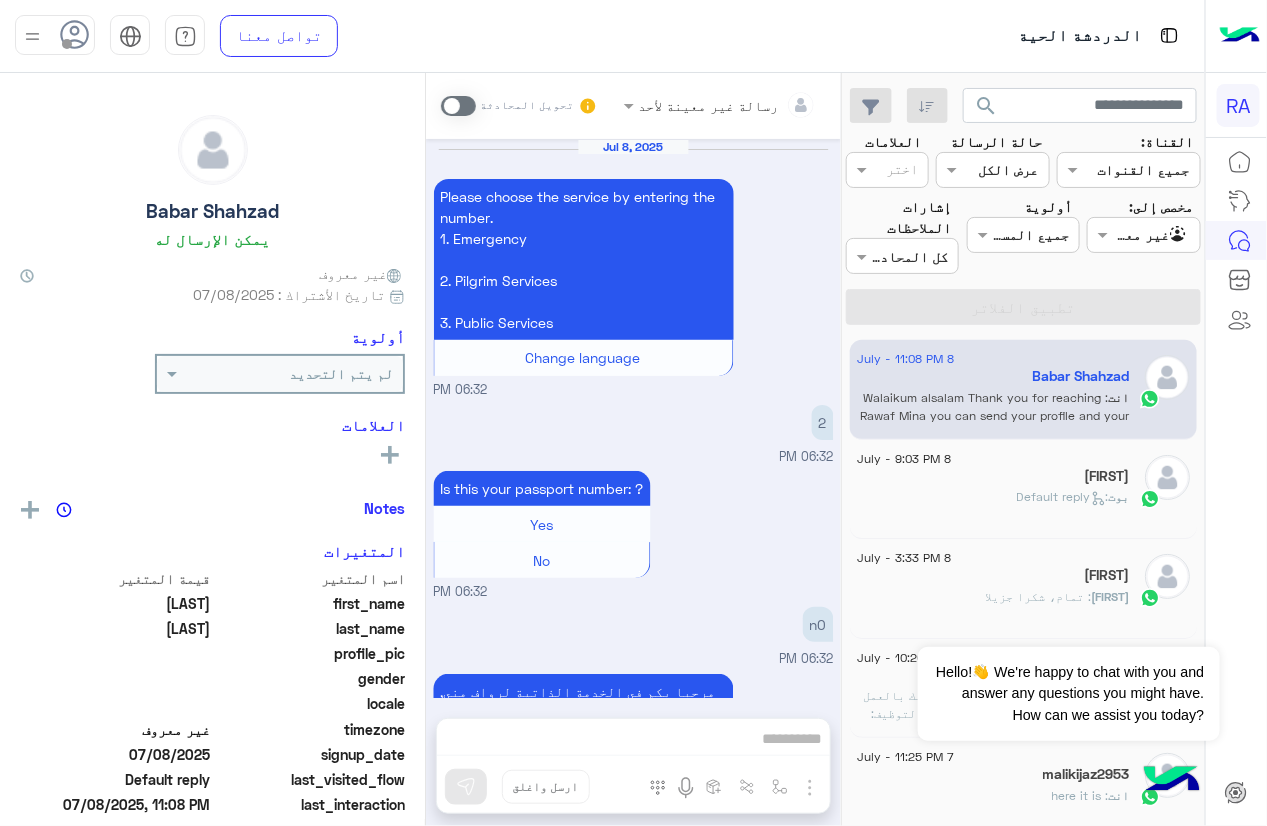 scroll, scrollTop: 2447, scrollLeft: 0, axis: vertical 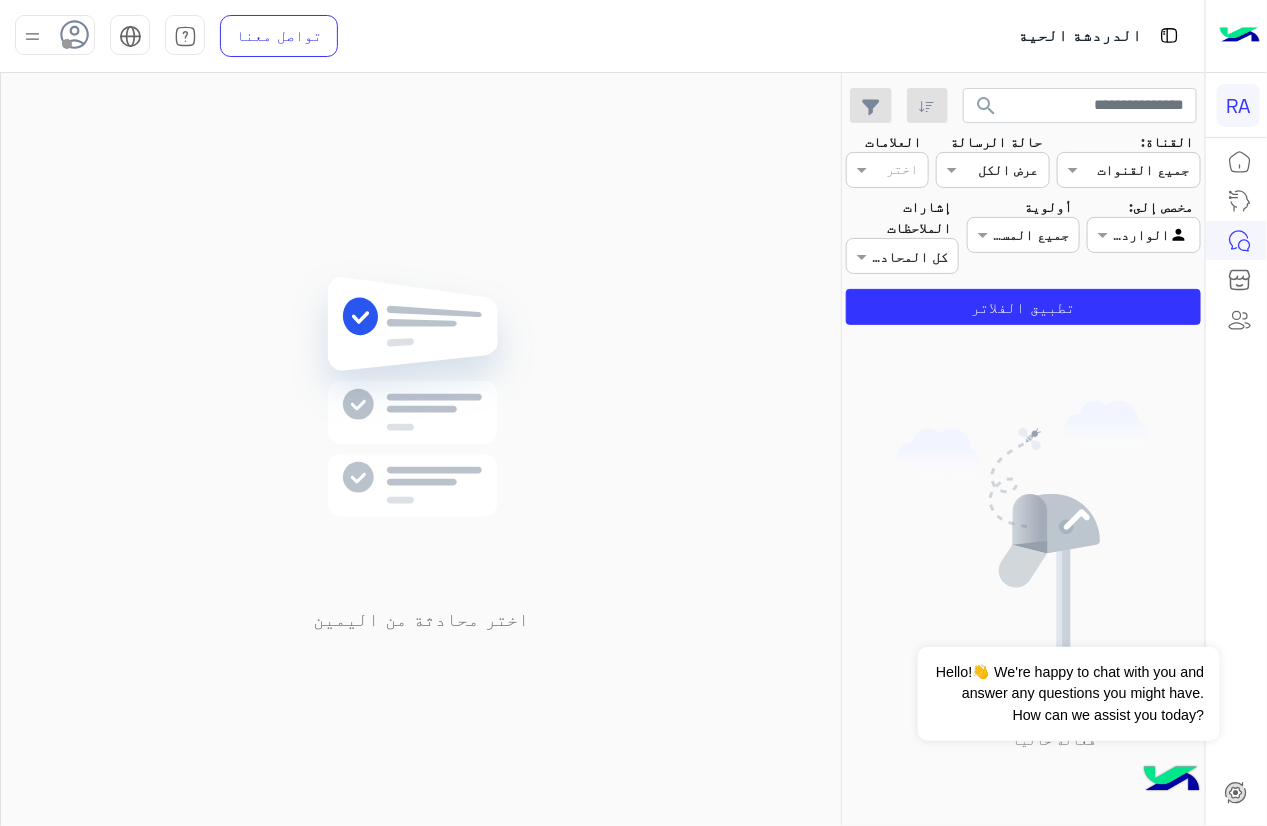 drag, startPoint x: 1124, startPoint y: 267, endPoint x: 1124, endPoint y: 253, distance: 14 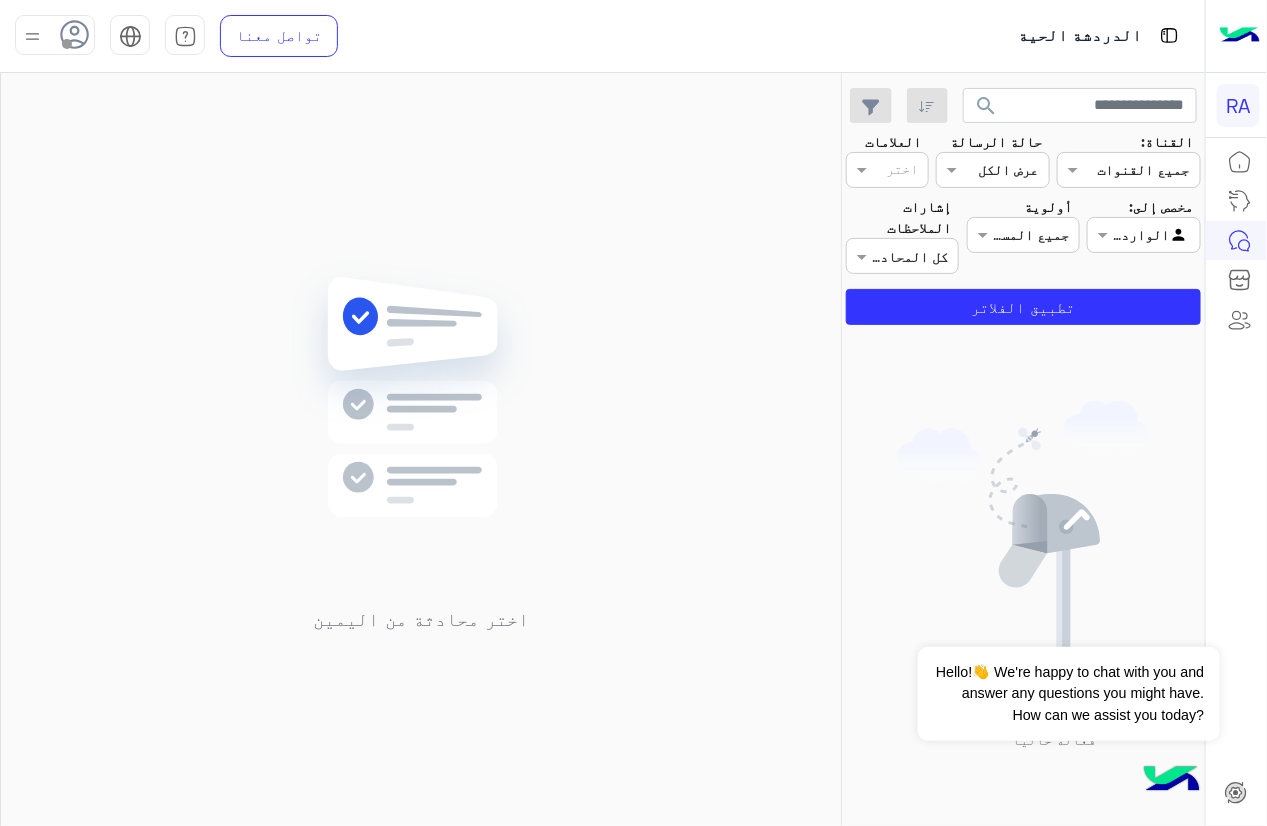 click on "مخصص إلى: Agent Filter  الوارد لديك" at bounding box center (1144, 235) 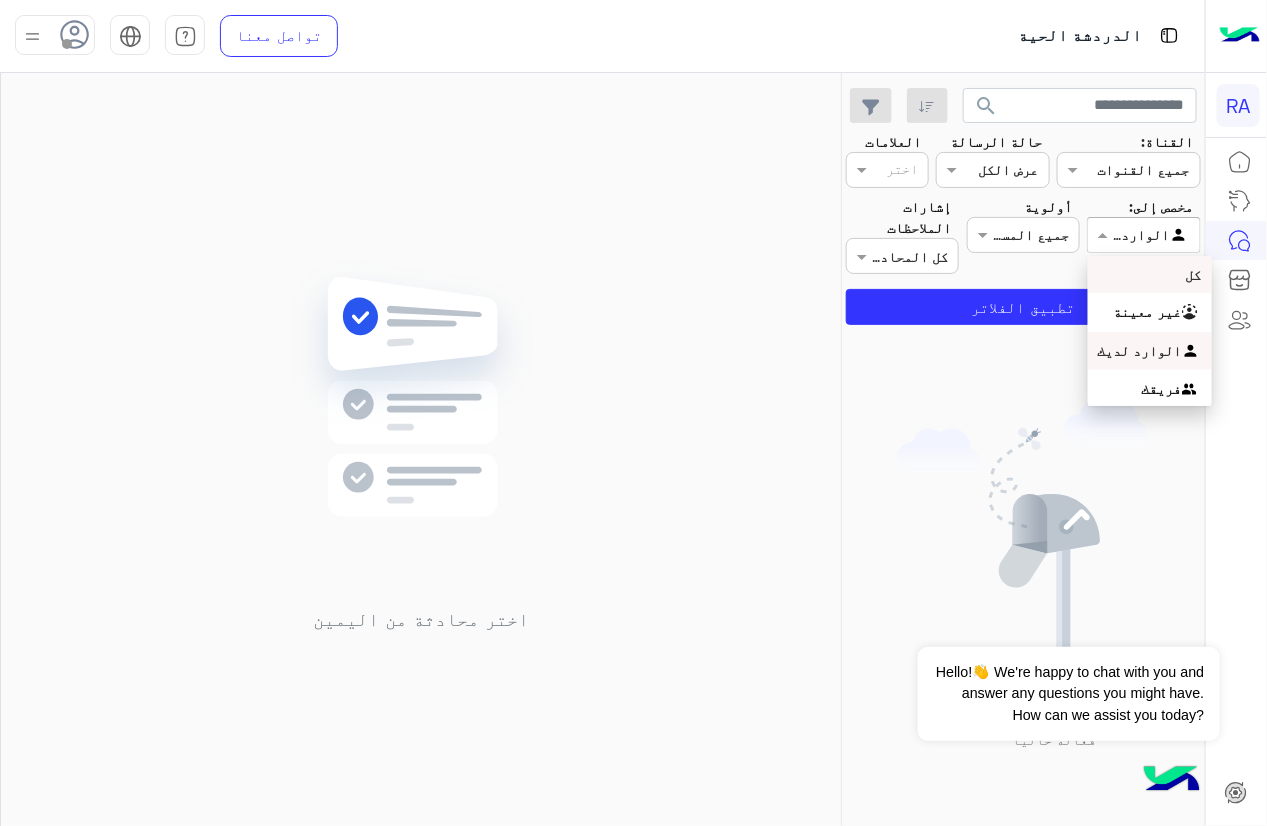 drag, startPoint x: 1119, startPoint y: 238, endPoint x: 1116, endPoint y: 300, distance: 62.072536 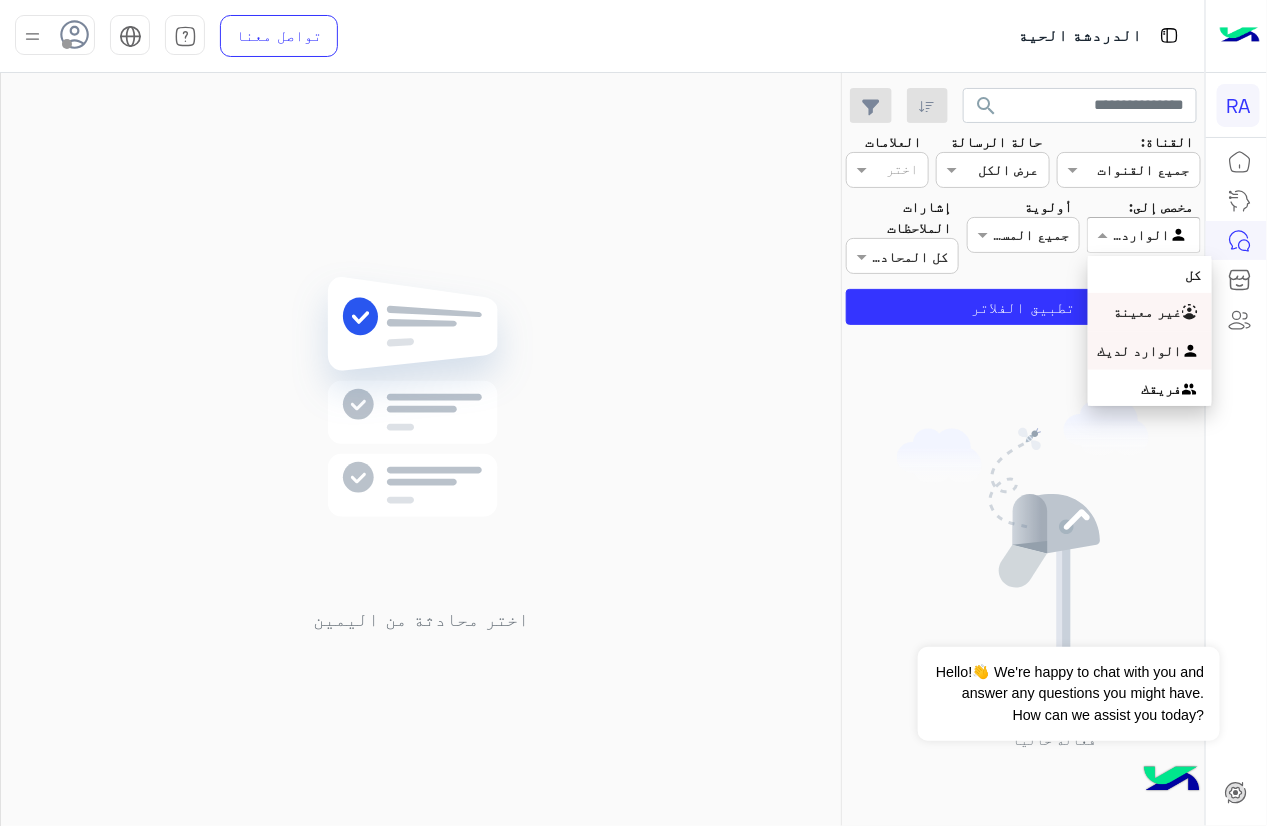 click on "غير معينة" at bounding box center (1150, 312) 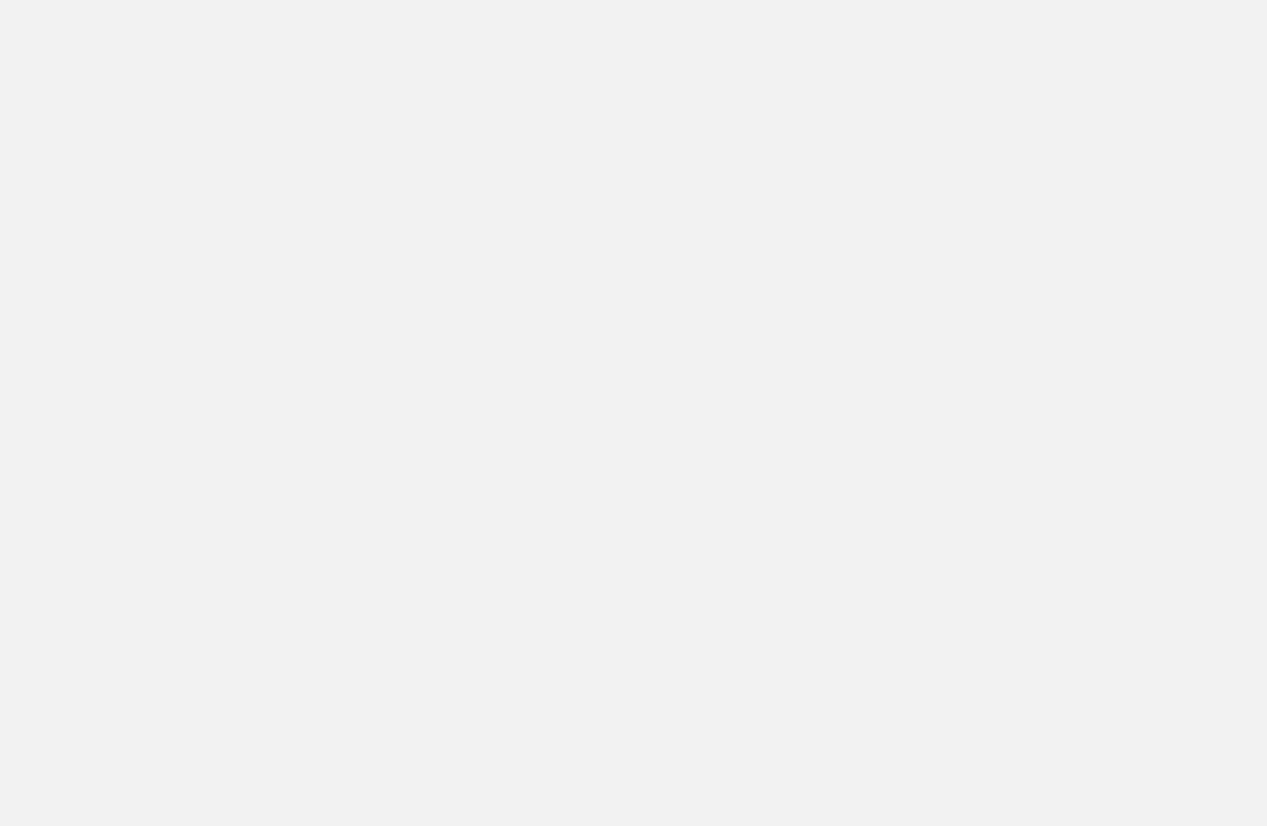 scroll, scrollTop: 0, scrollLeft: 0, axis: both 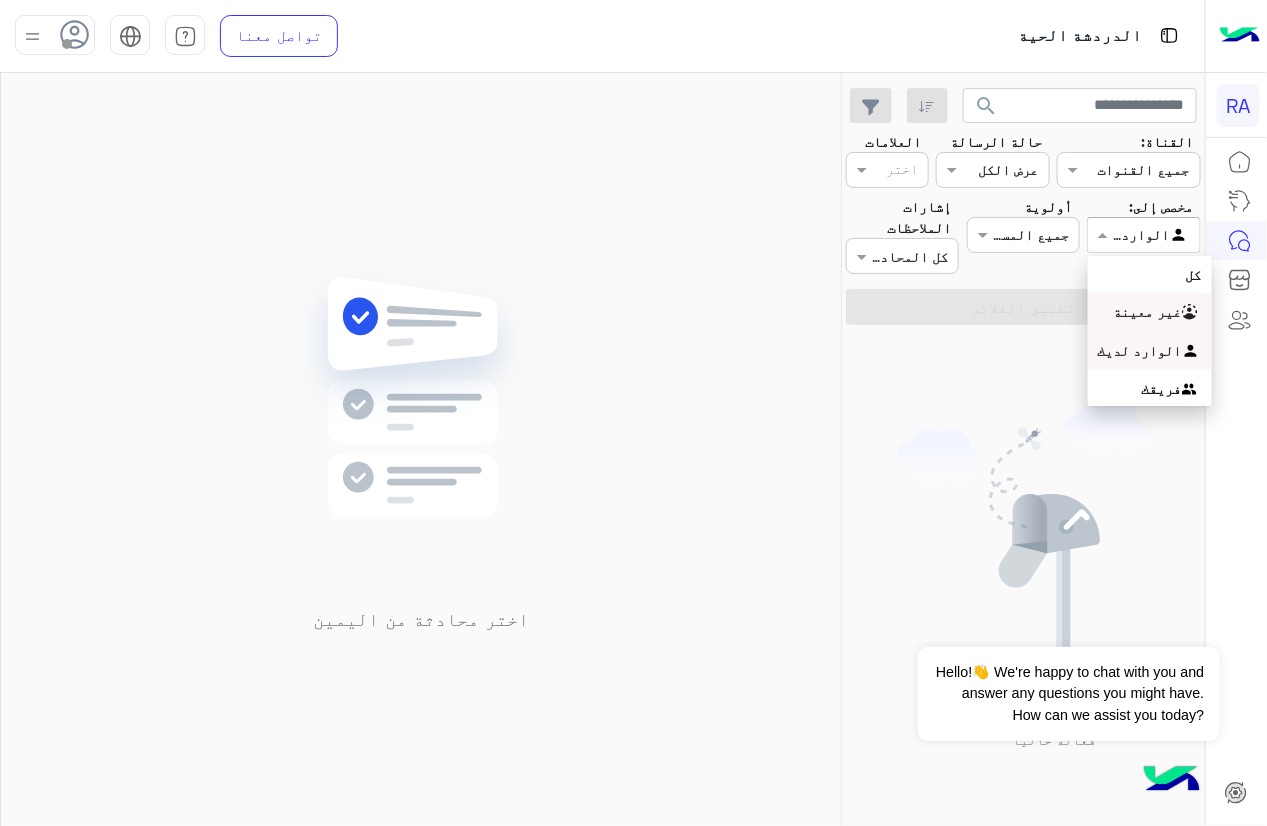 drag, startPoint x: 1142, startPoint y: 227, endPoint x: 1140, endPoint y: 304, distance: 77.02597 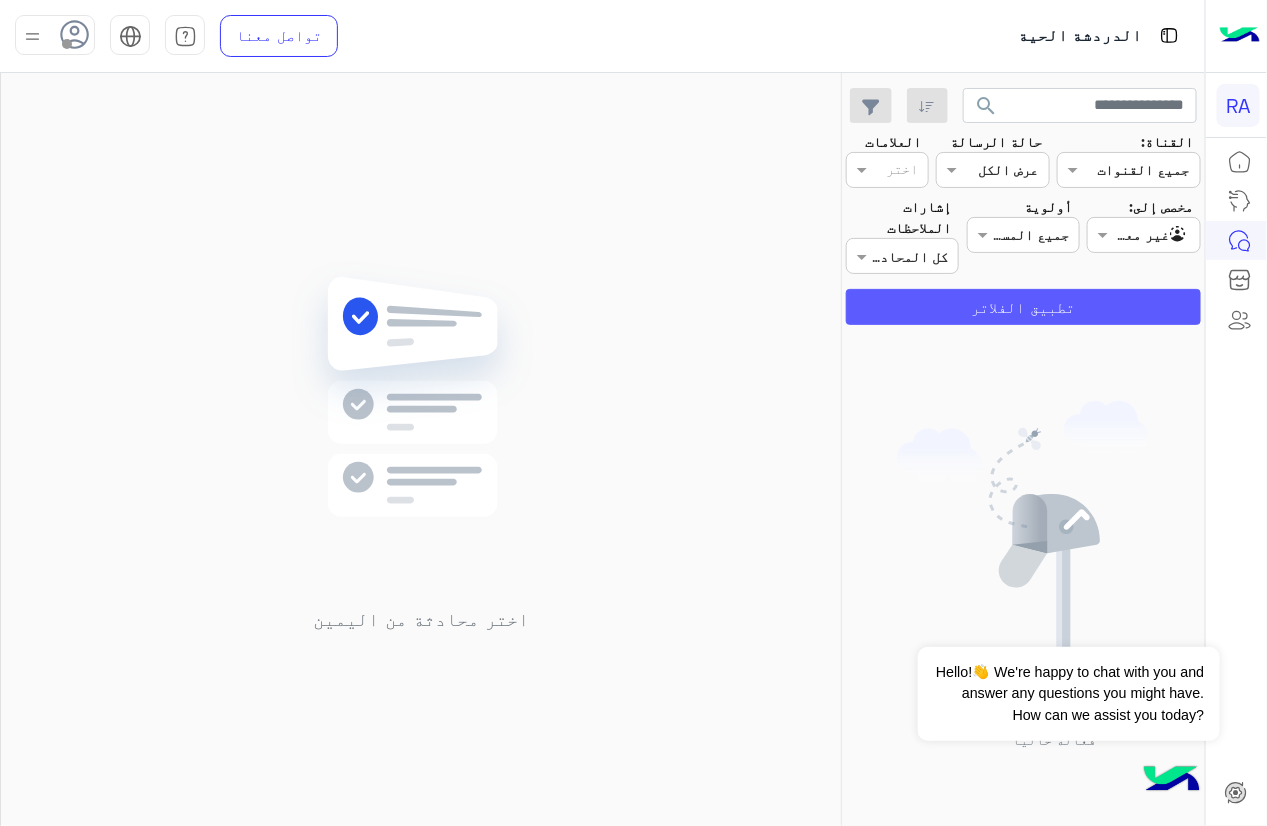 click on "تطبيق الفلاتر" at bounding box center (1023, 307) 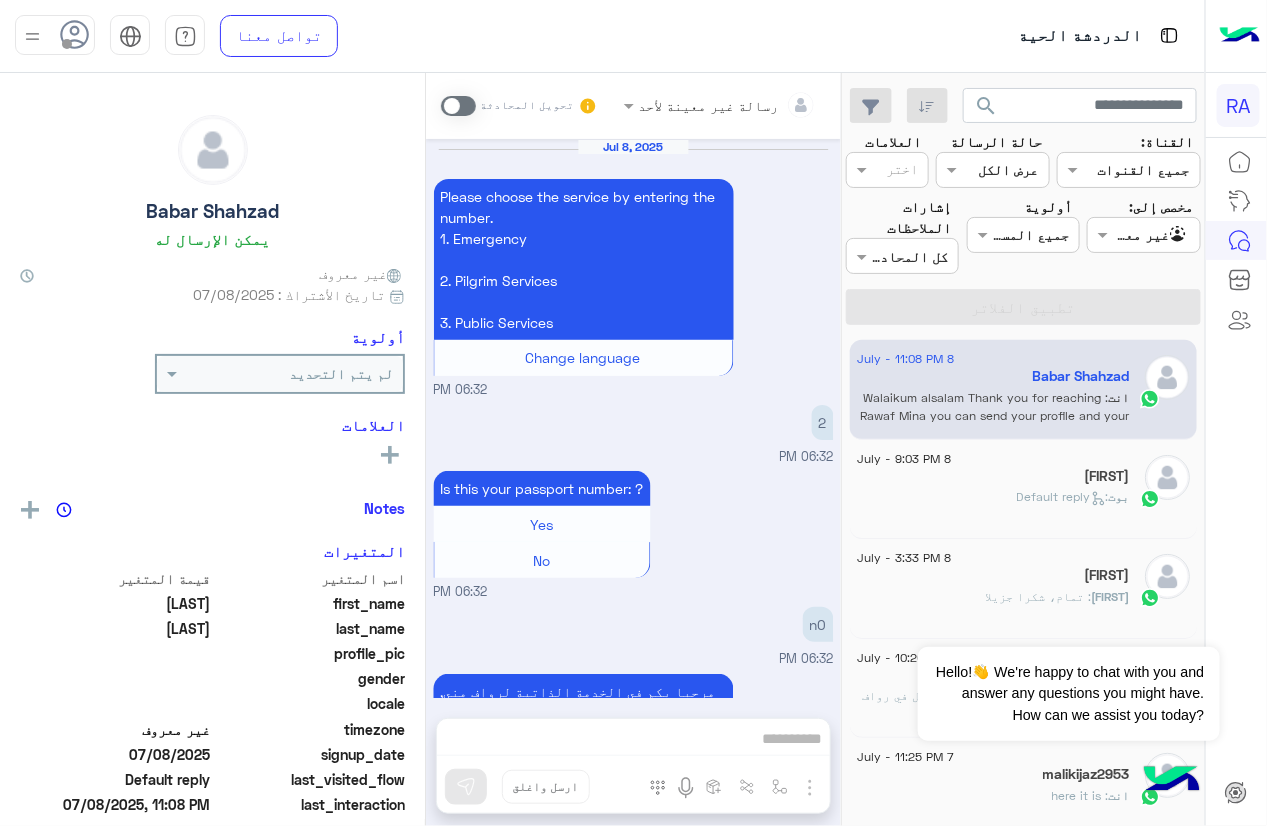 scroll, scrollTop: 2447, scrollLeft: 0, axis: vertical 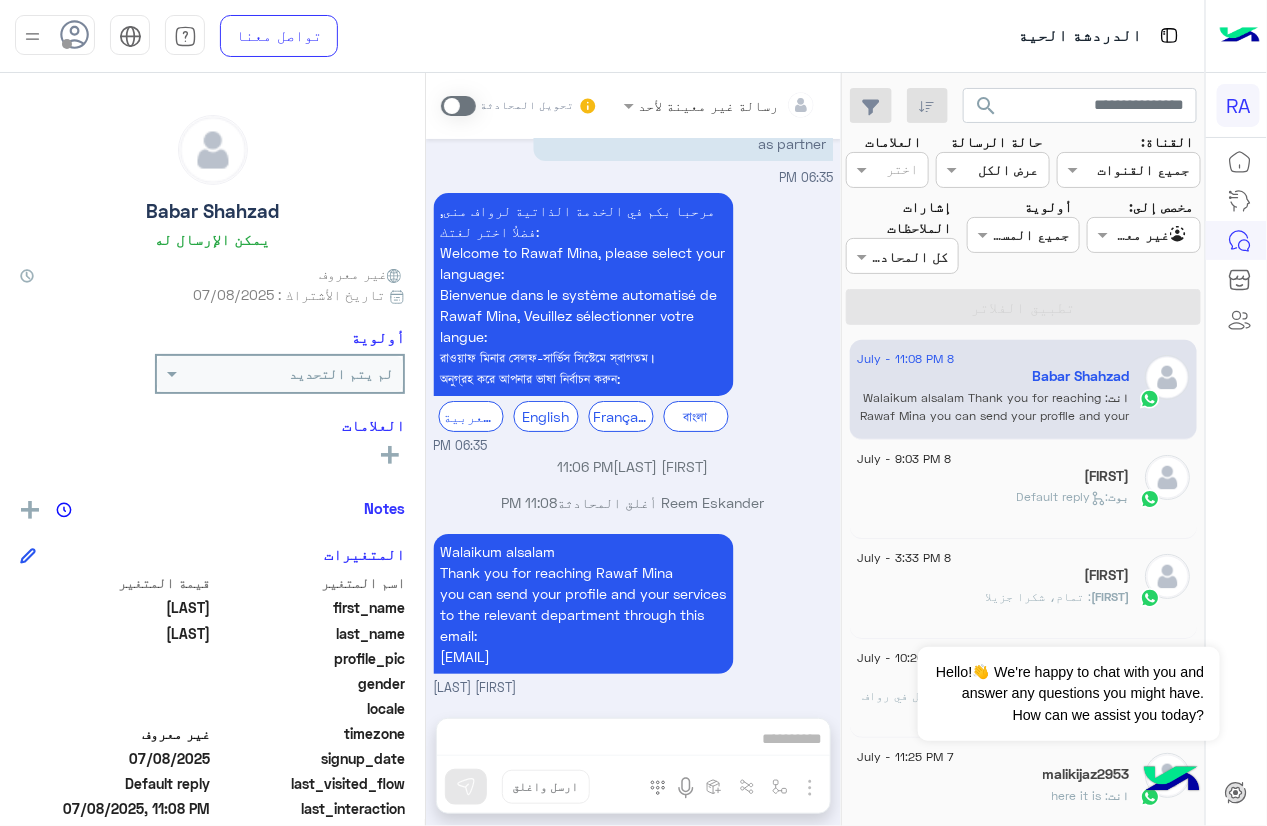 drag, startPoint x: 432, startPoint y: 180, endPoint x: 648, endPoint y: 273, distance: 235.17015 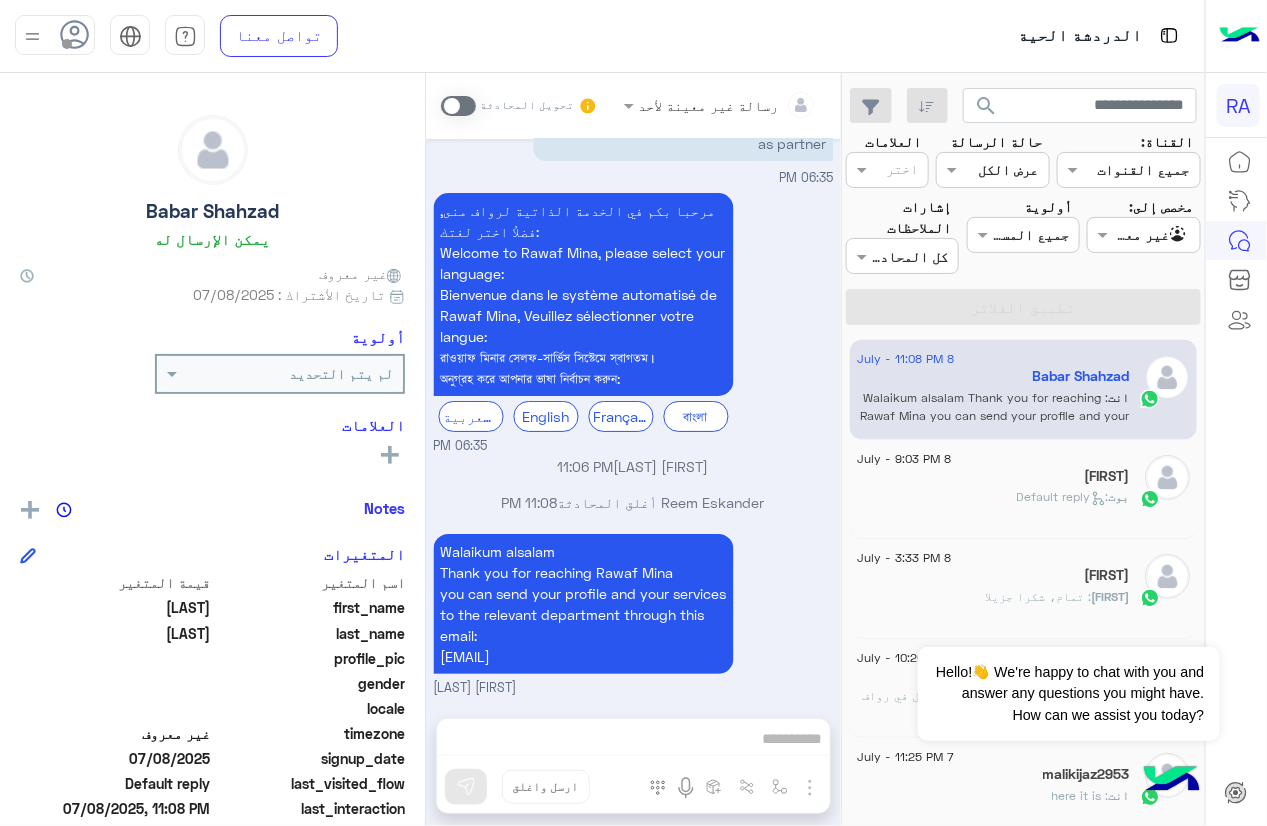 drag, startPoint x: 765, startPoint y: 202, endPoint x: 636, endPoint y: 258, distance: 140.63072 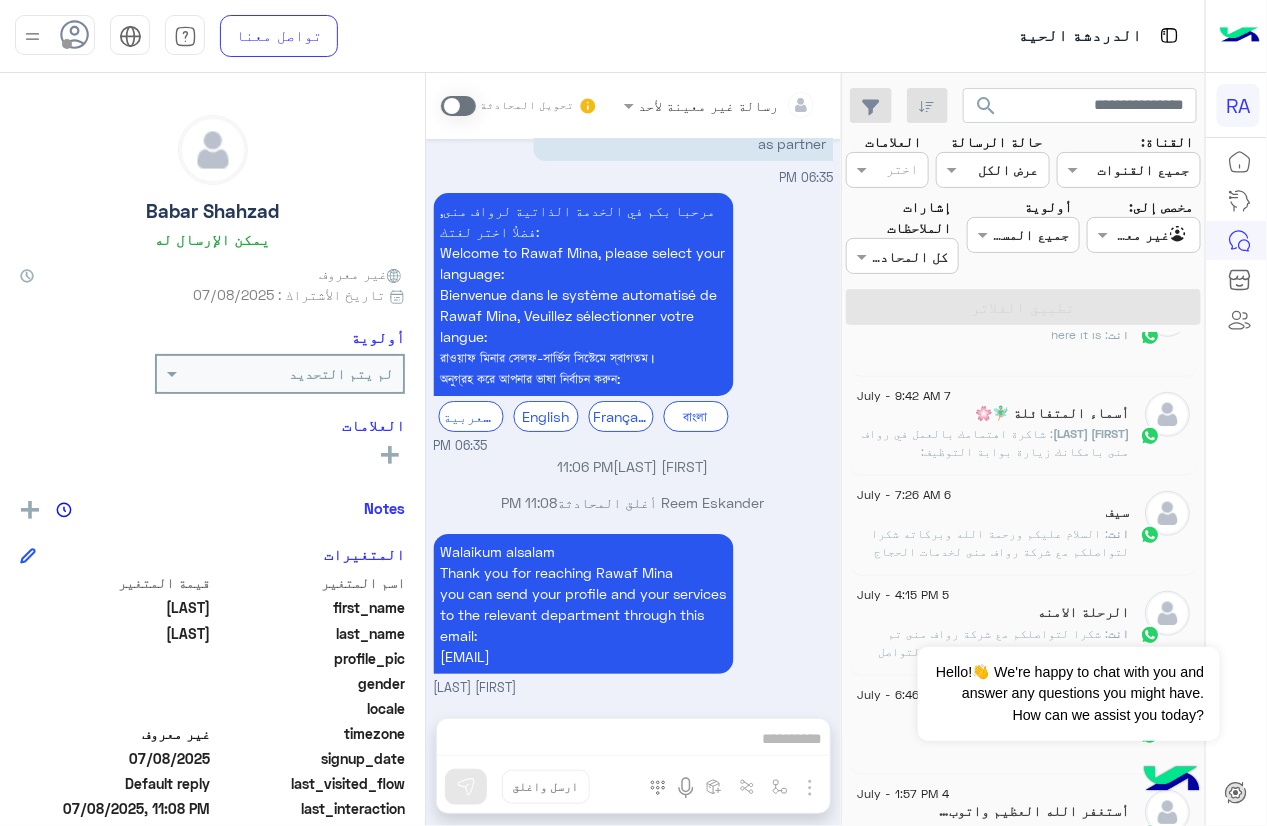 scroll, scrollTop: 0, scrollLeft: 0, axis: both 